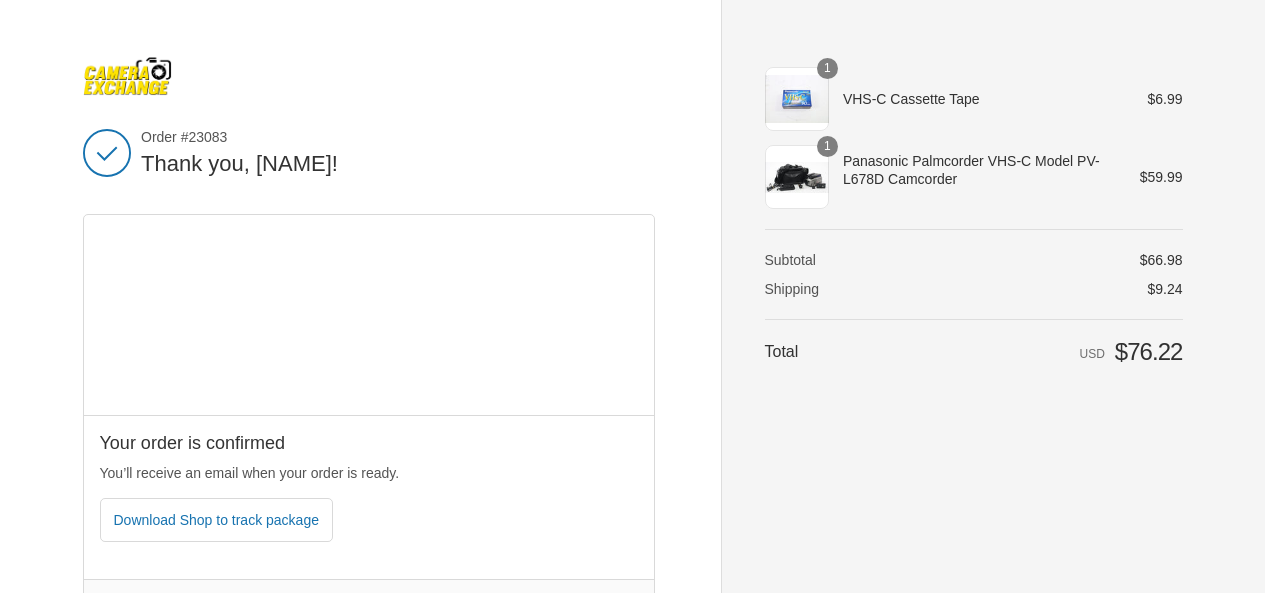 scroll, scrollTop: 0, scrollLeft: 0, axis: both 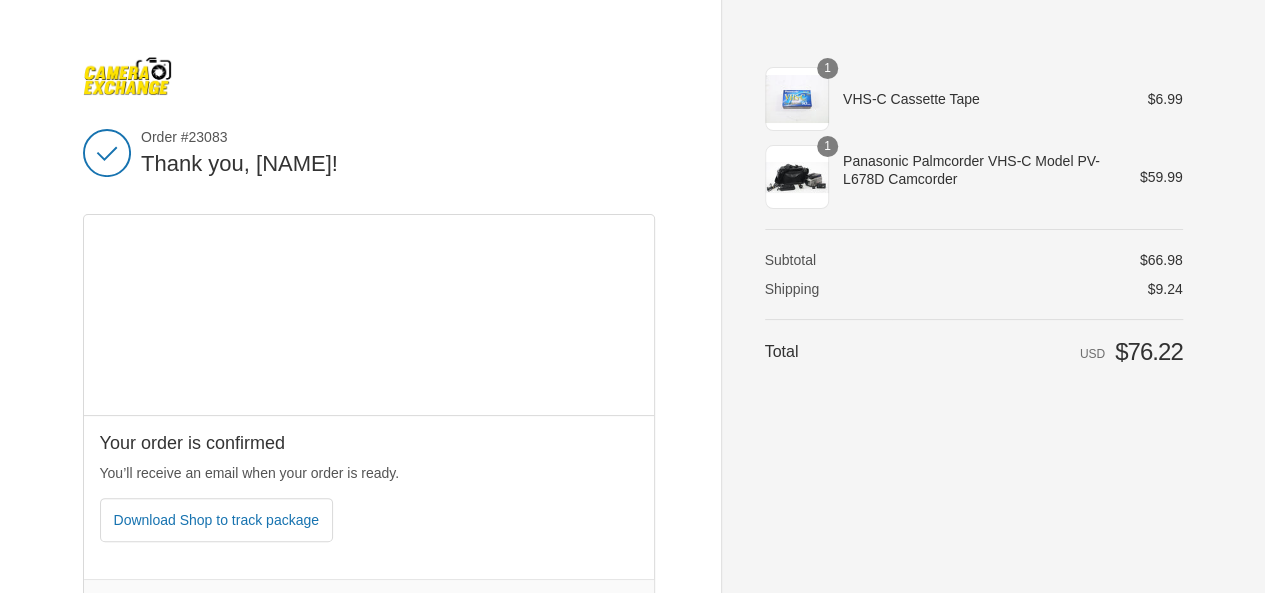 click on "1" at bounding box center (797, 177) 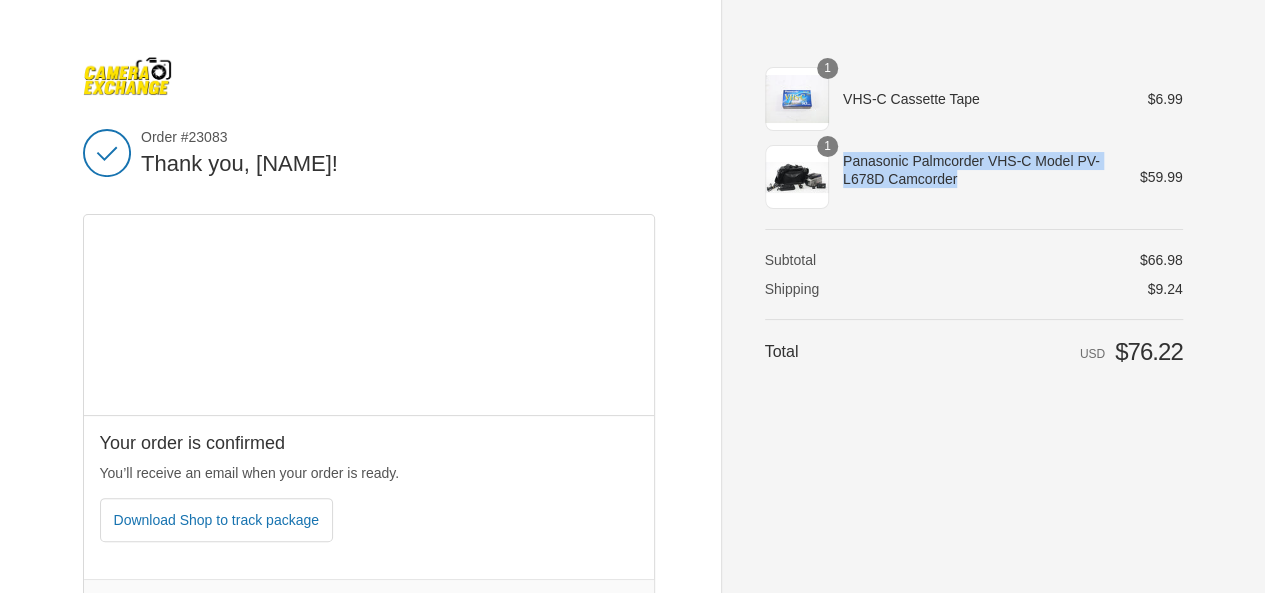 drag, startPoint x: 962, startPoint y: 189, endPoint x: 837, endPoint y: 163, distance: 127.67537 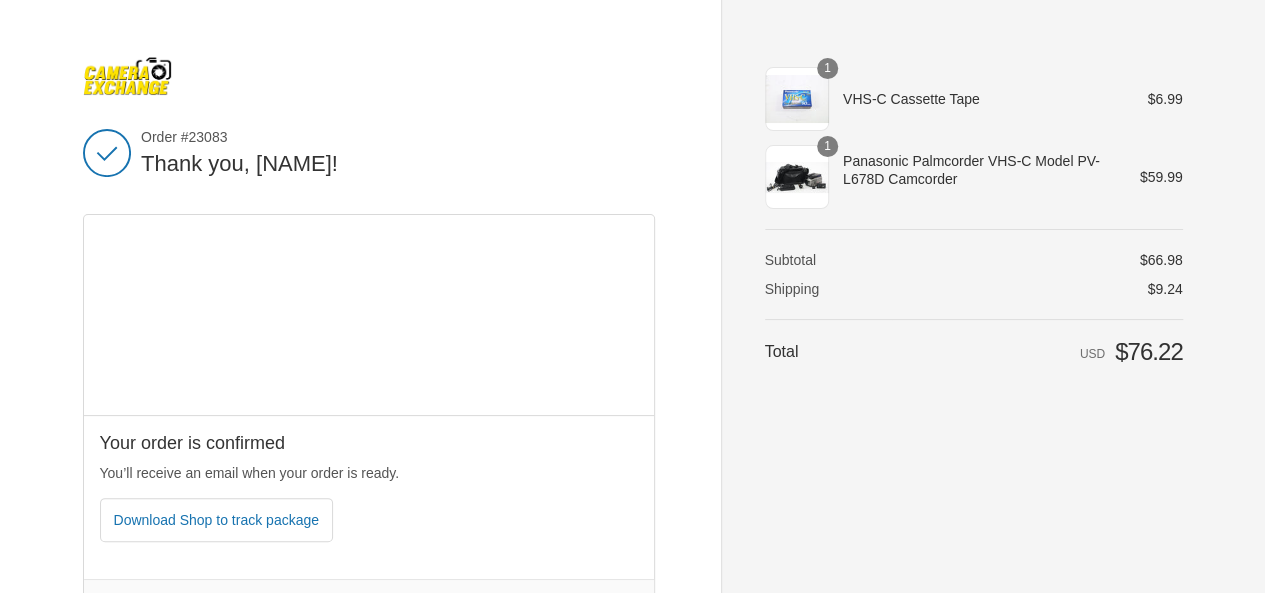 click on "1" at bounding box center (797, 177) 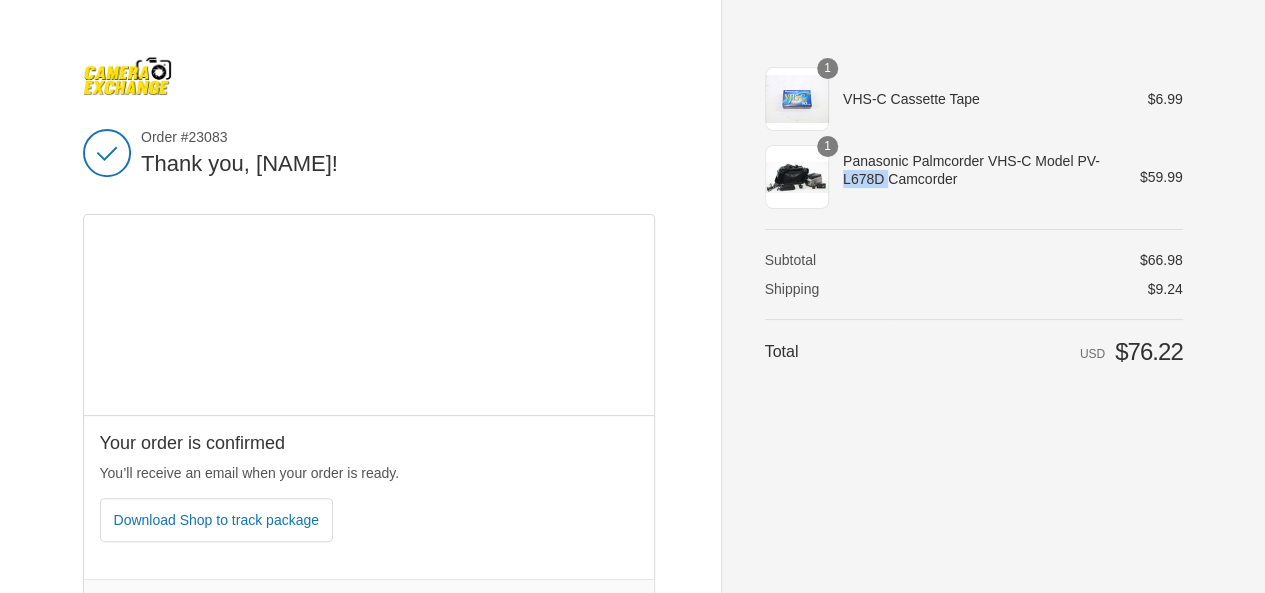 click on "Panasonic Palmcorder VHS-C Model PV-L678D Camcorder" at bounding box center [977, 170] 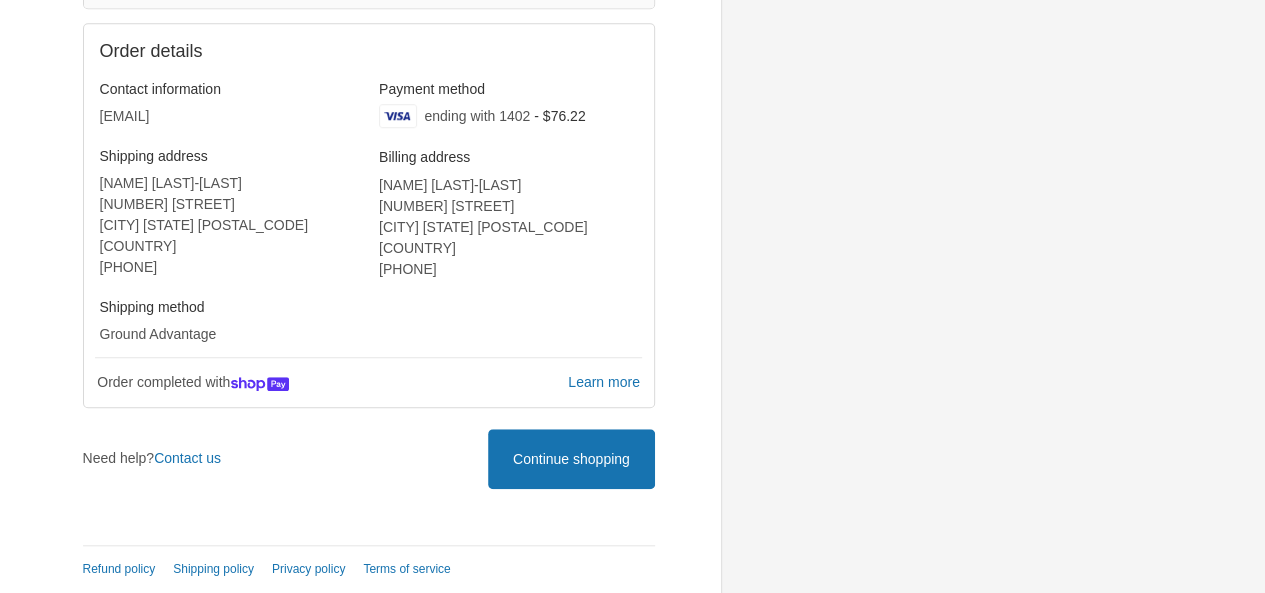 scroll, scrollTop: 0, scrollLeft: 0, axis: both 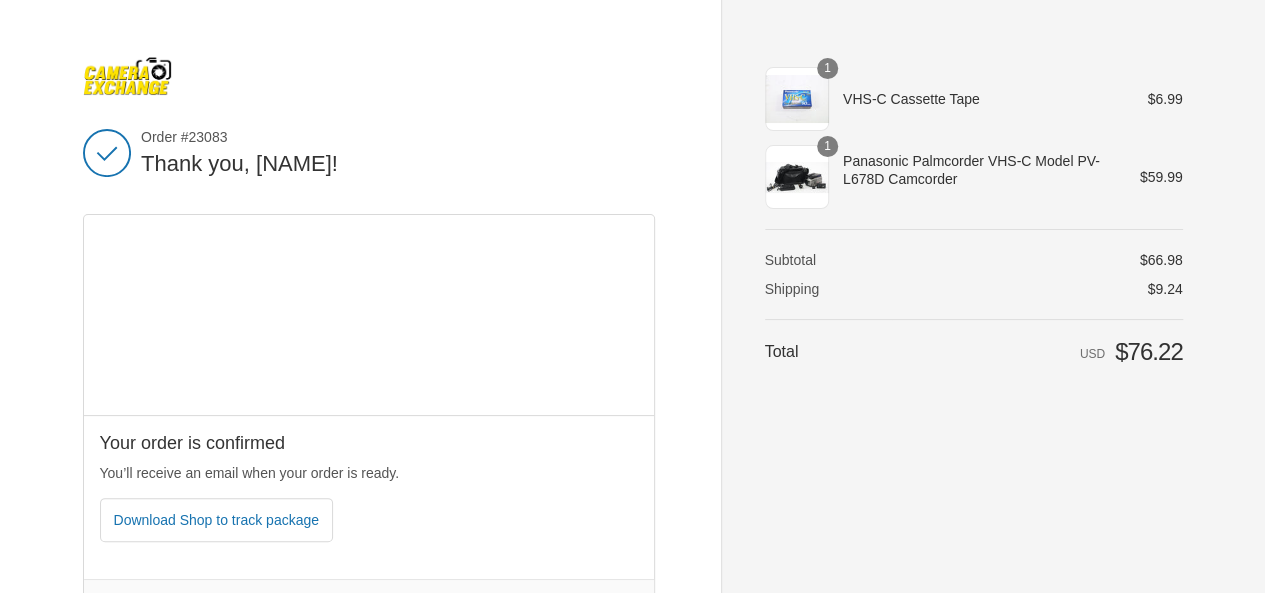 click on "VHS-C Cassette Tape" at bounding box center (977, 99) 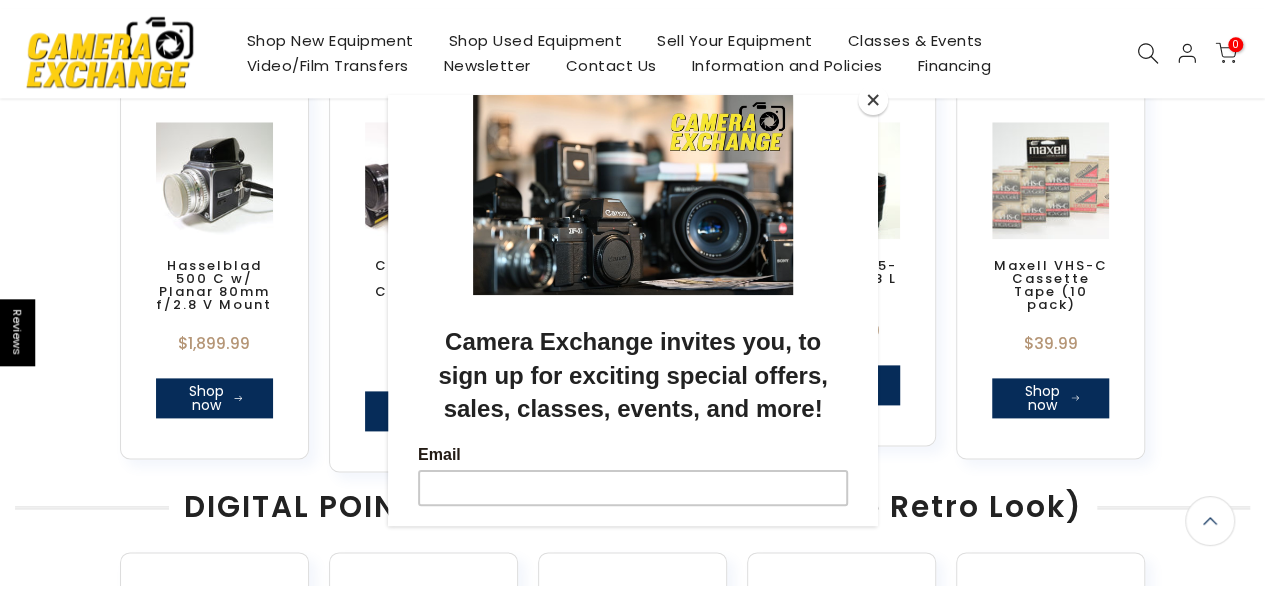 scroll, scrollTop: 1126, scrollLeft: 0, axis: vertical 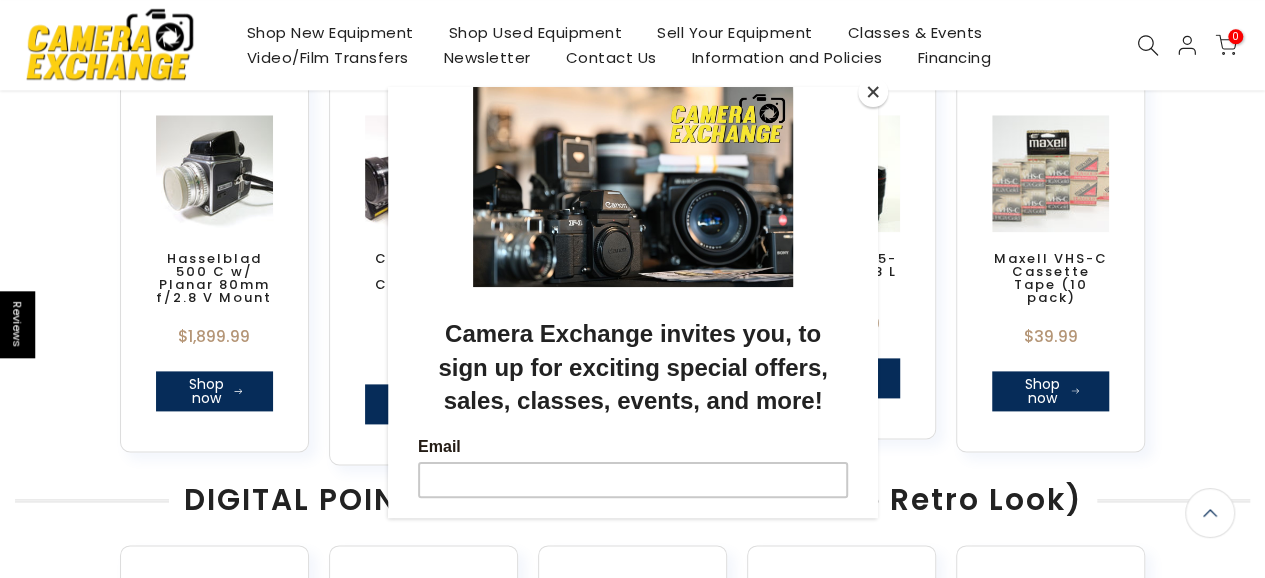 click at bounding box center (873, 92) 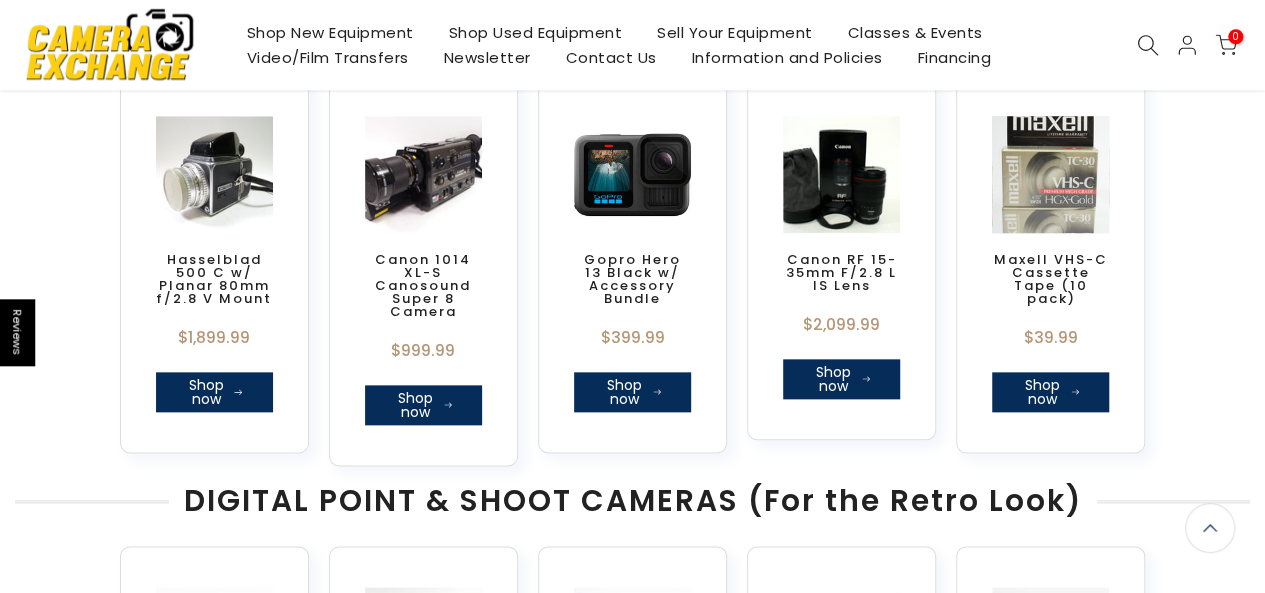 scroll, scrollTop: 991, scrollLeft: 0, axis: vertical 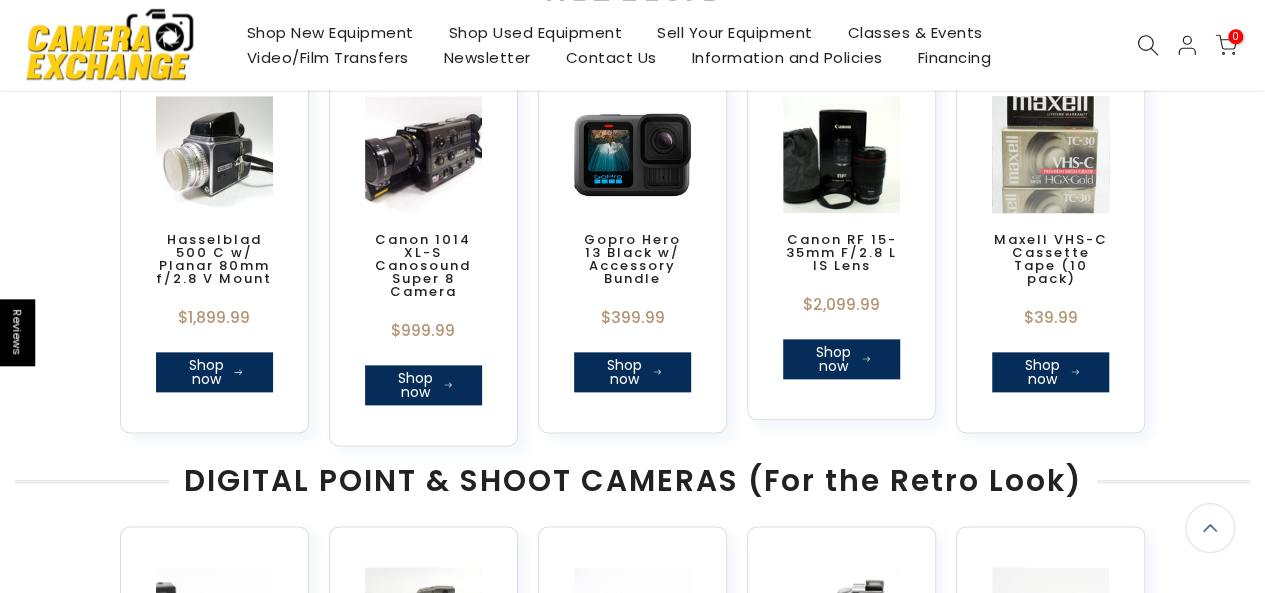 click at bounding box center [1051, 154] 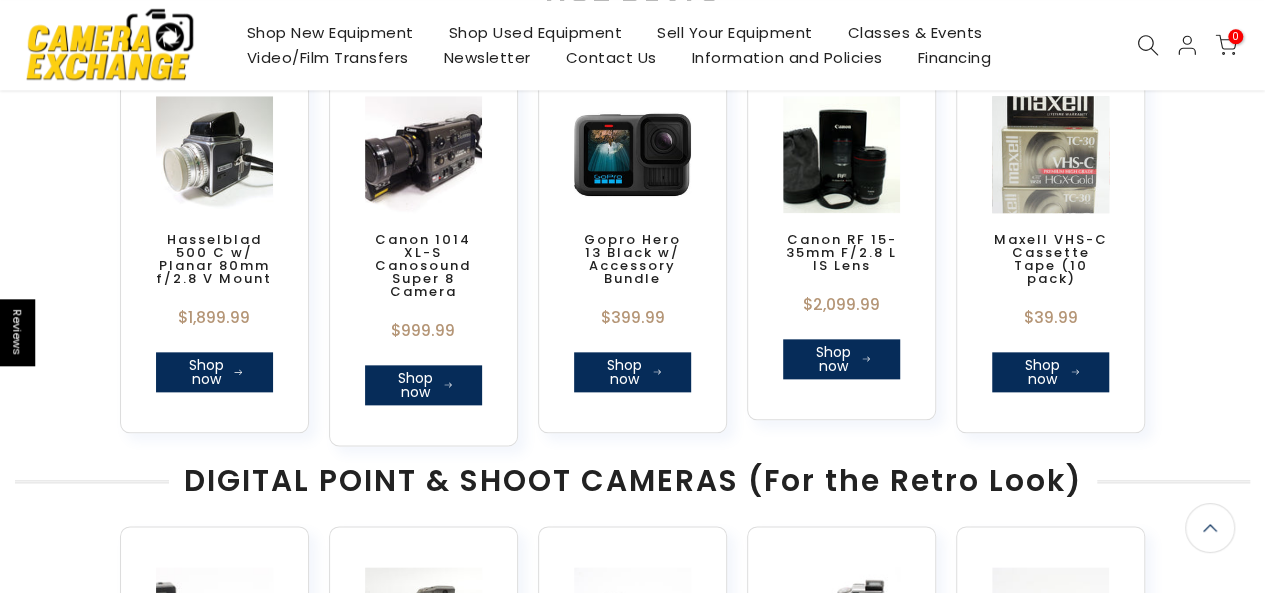 click on "Maxell VHS-C Cassette Tape (10 pack) $39.99
Shop now" at bounding box center (1050, 244) 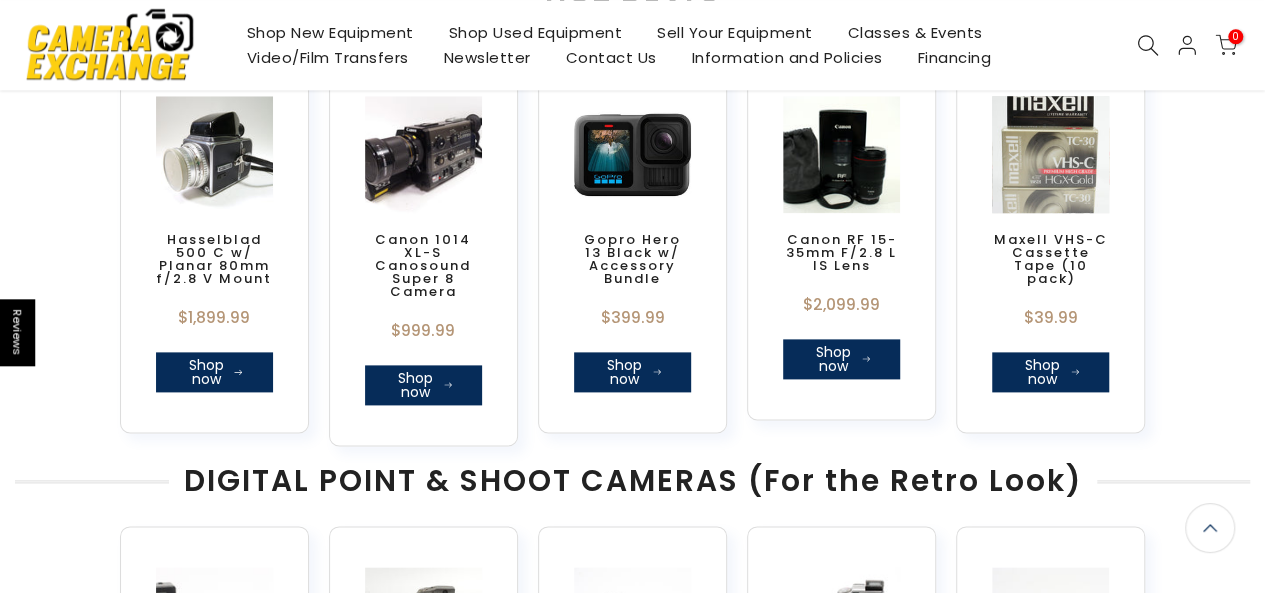 click on "Maxell VHS-C Cassette Tape (10 pack)" at bounding box center [1050, 259] 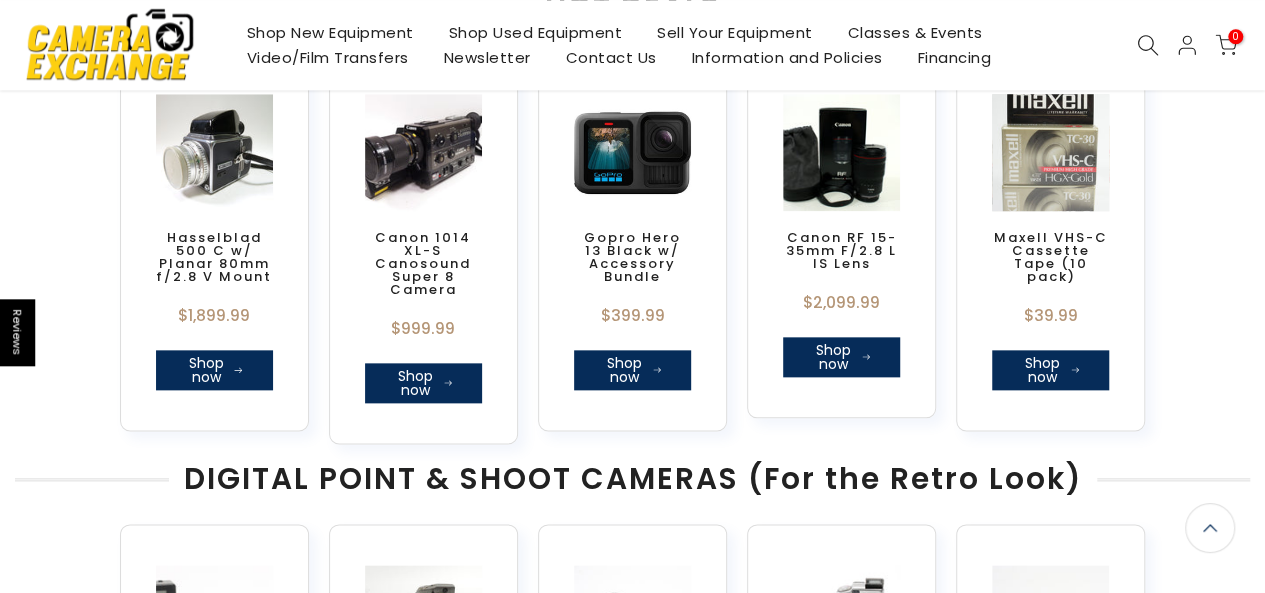 scroll, scrollTop: 991, scrollLeft: 0, axis: vertical 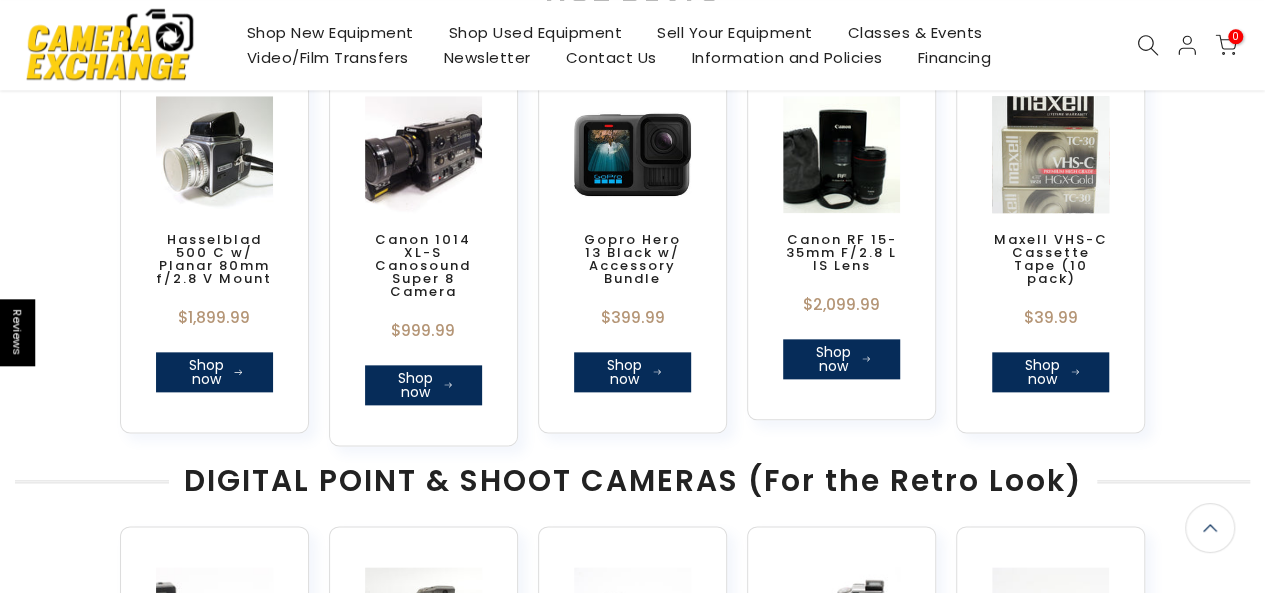 click on "Maxell VHS-C Cassette Tape (10 pack) $39.99
Shop now" at bounding box center [1050, 244] 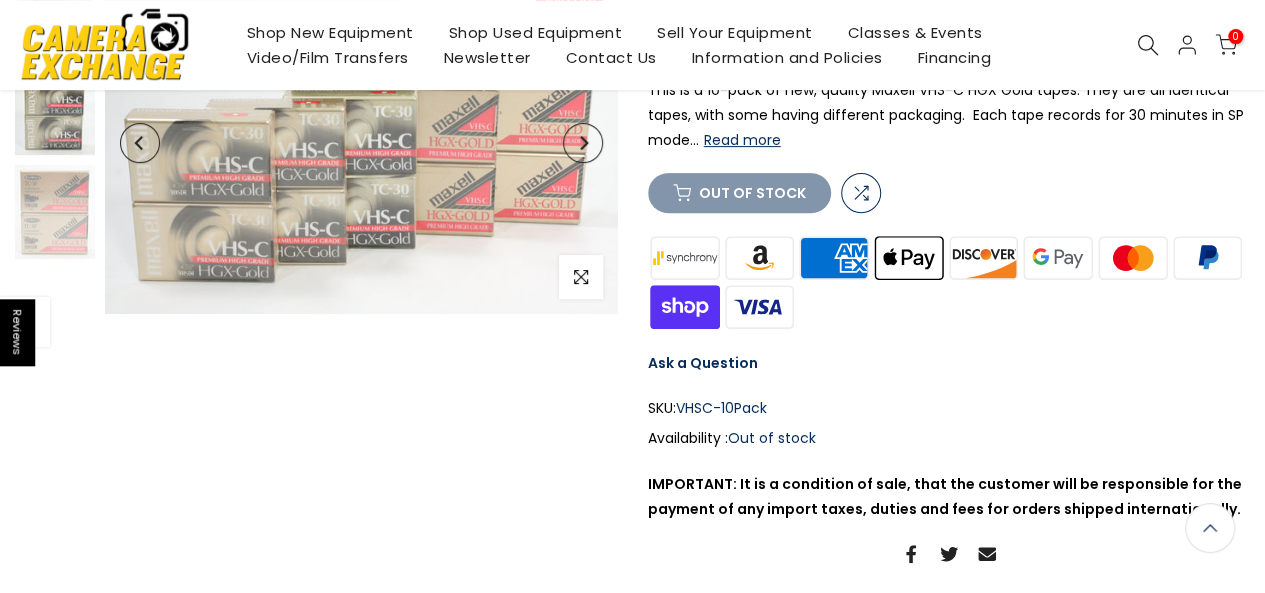 scroll, scrollTop: 0, scrollLeft: 0, axis: both 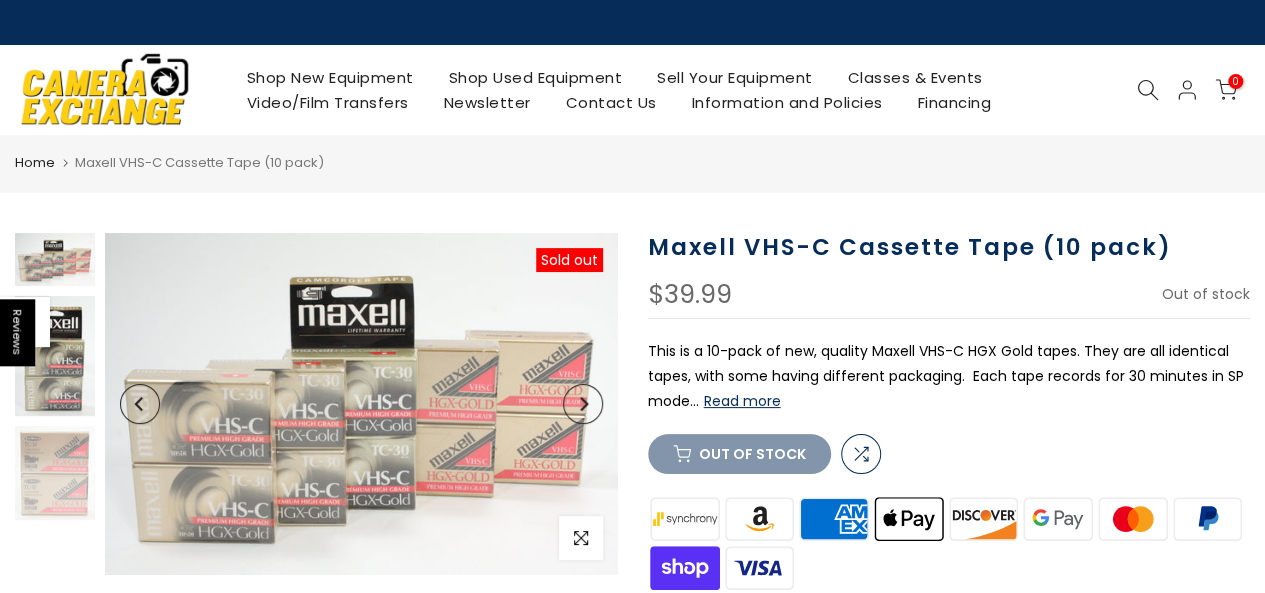 click at bounding box center [55, 356] 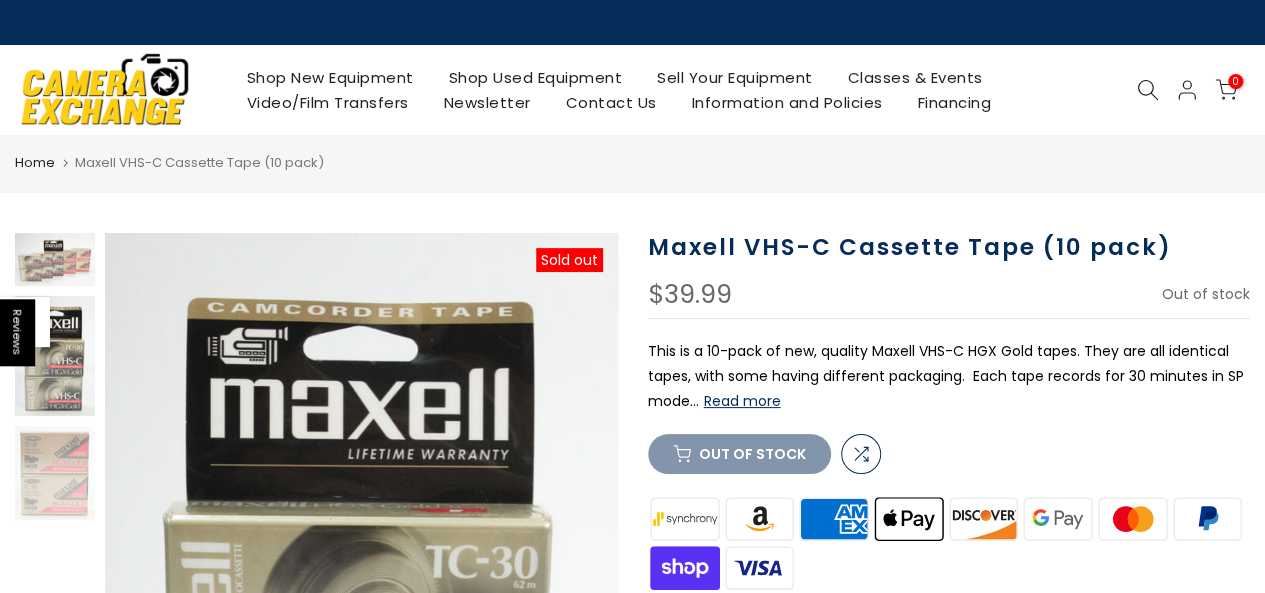 click at bounding box center [55, 259] 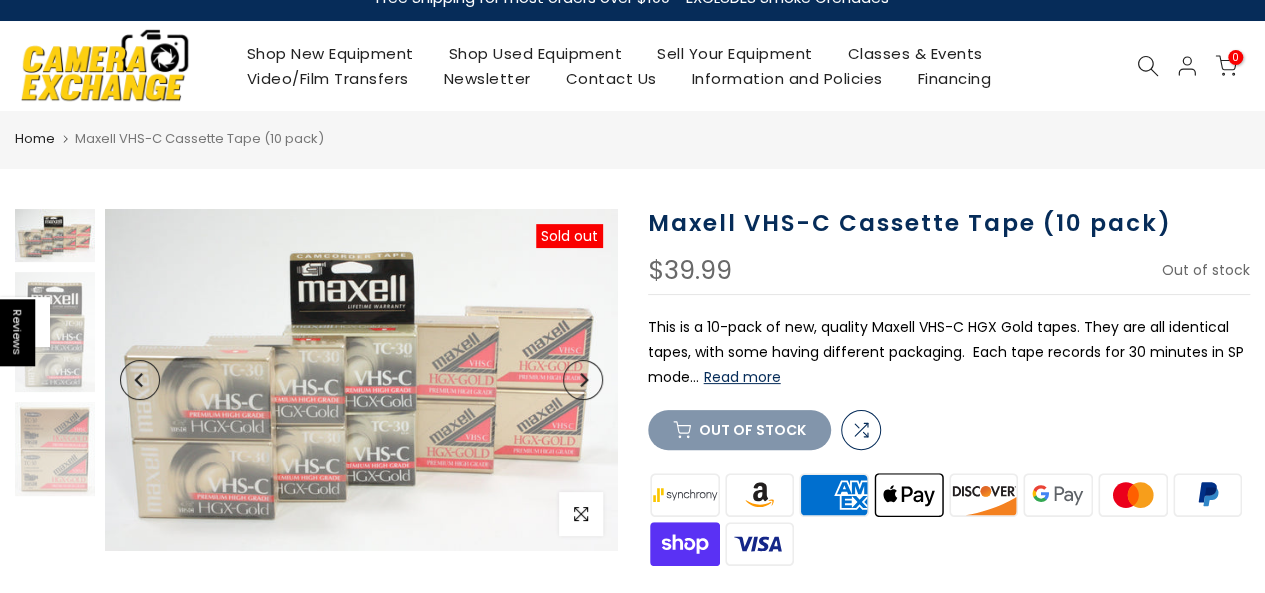 scroll, scrollTop: 0, scrollLeft: 0, axis: both 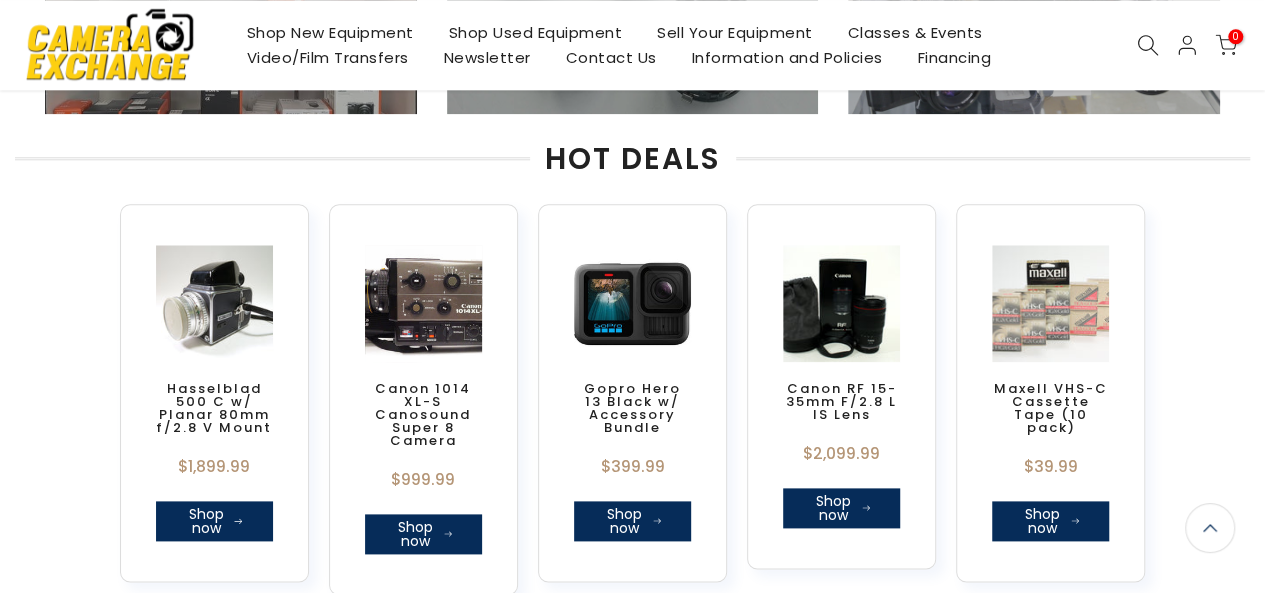 click on "Canon 1014 XL-S Canosound Super 8 Camera $999.99
Shop now" at bounding box center (423, 400) 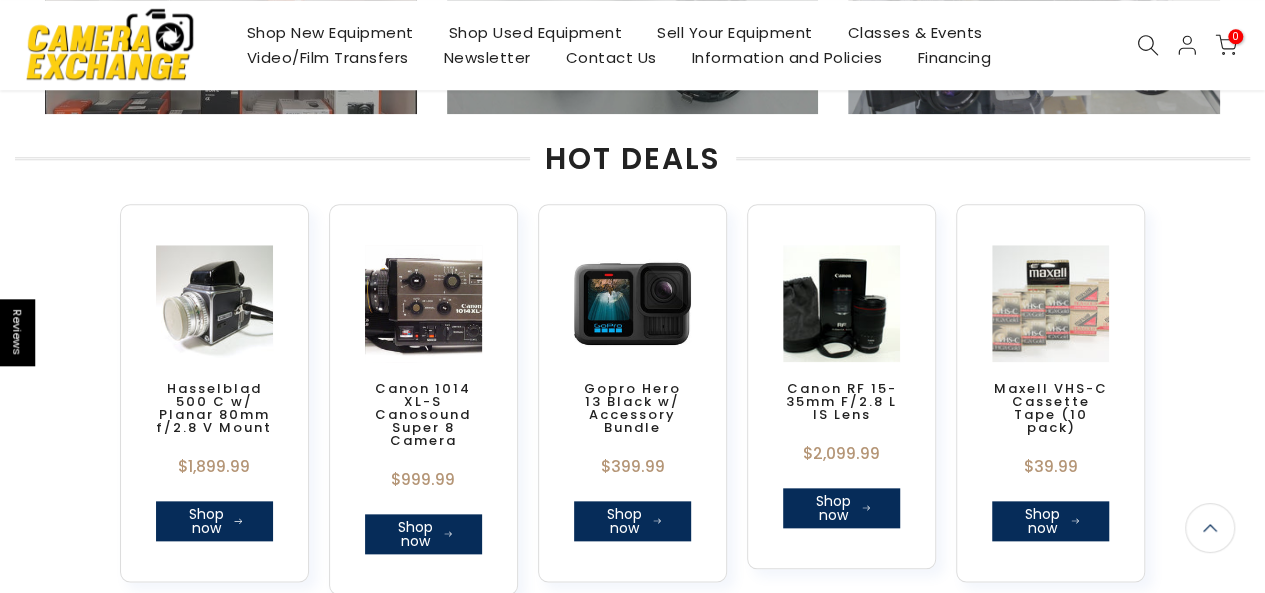 click at bounding box center [423, 303] 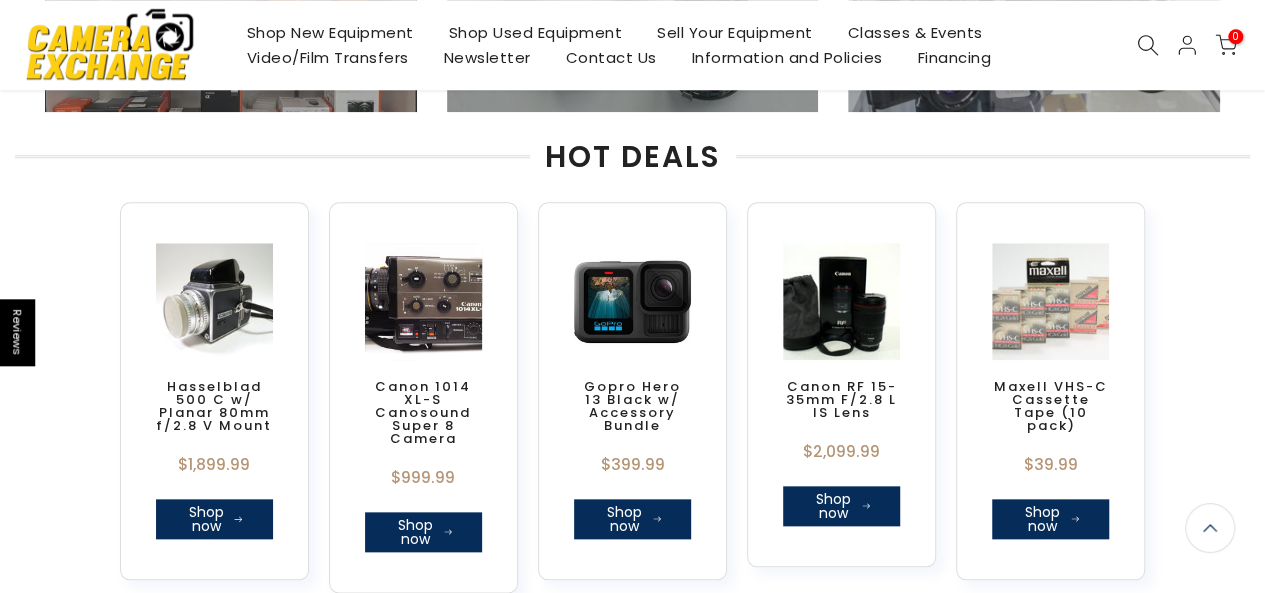 scroll, scrollTop: 840, scrollLeft: 0, axis: vertical 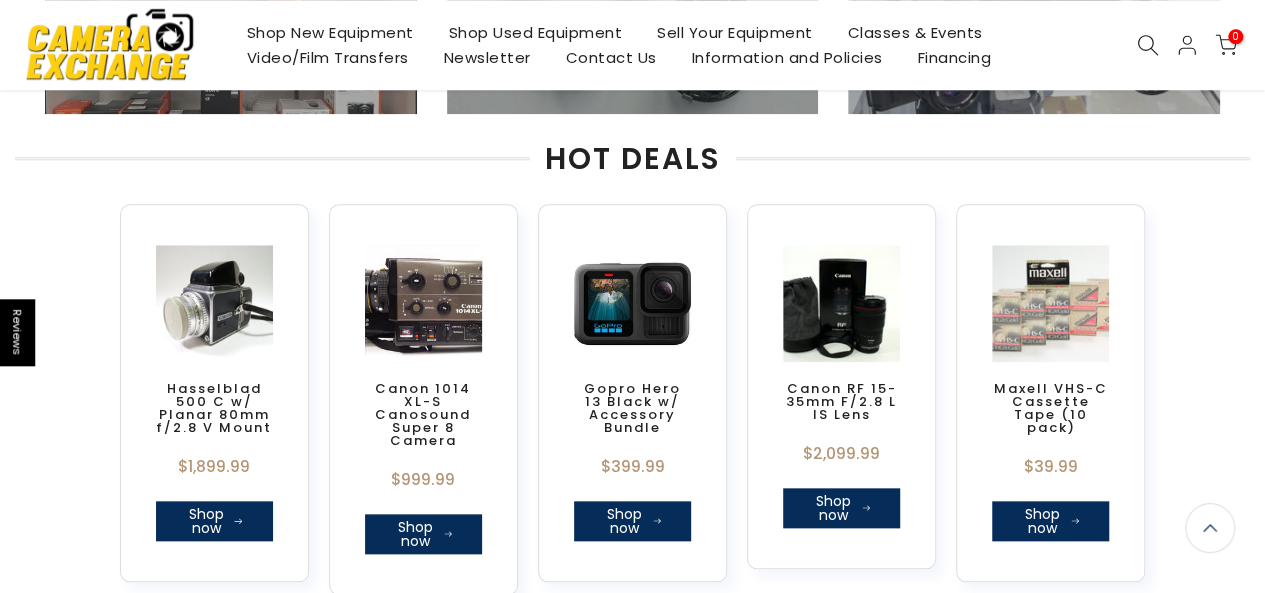 click at bounding box center [423, 303] 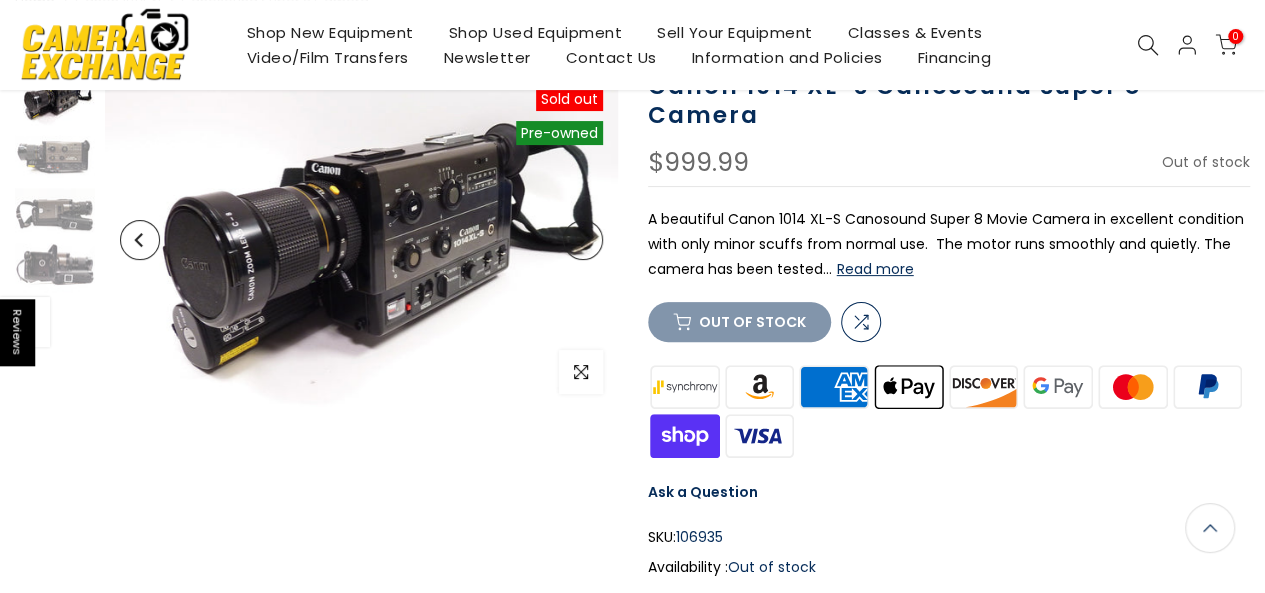scroll, scrollTop: 164, scrollLeft: 0, axis: vertical 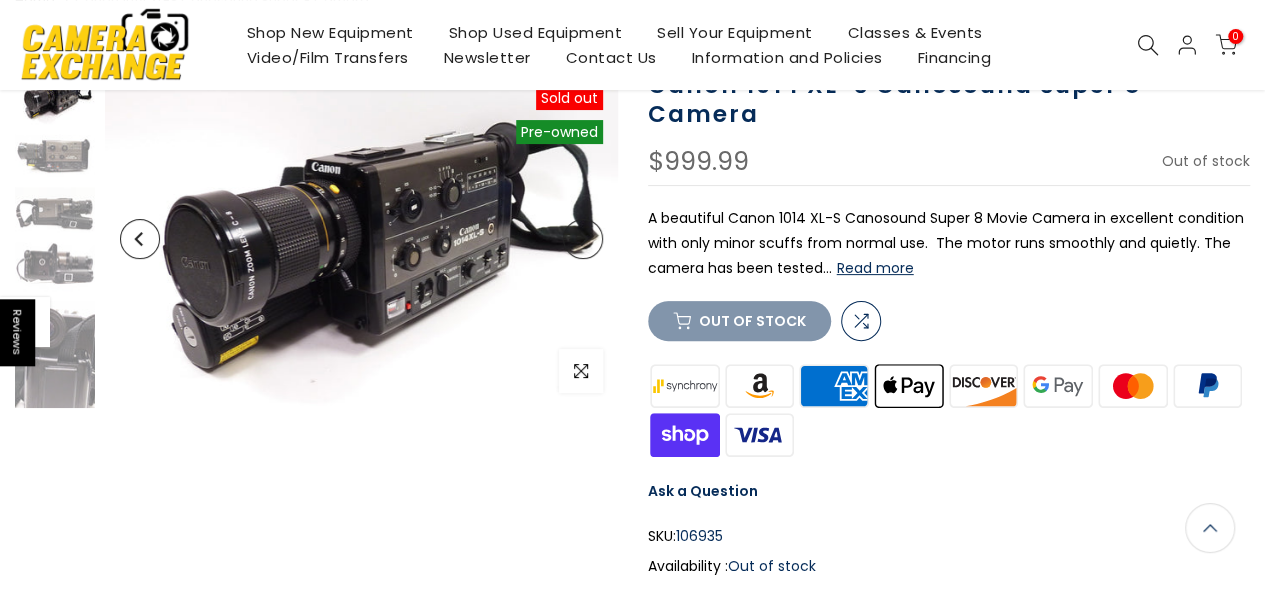 click on "Pause Play % buffered 00:00 Unmute Mute Exit fullscreen Enter fullscreen Play
Sold out Pre order Pre-owned
Click to enlarge" at bounding box center (316, 417) 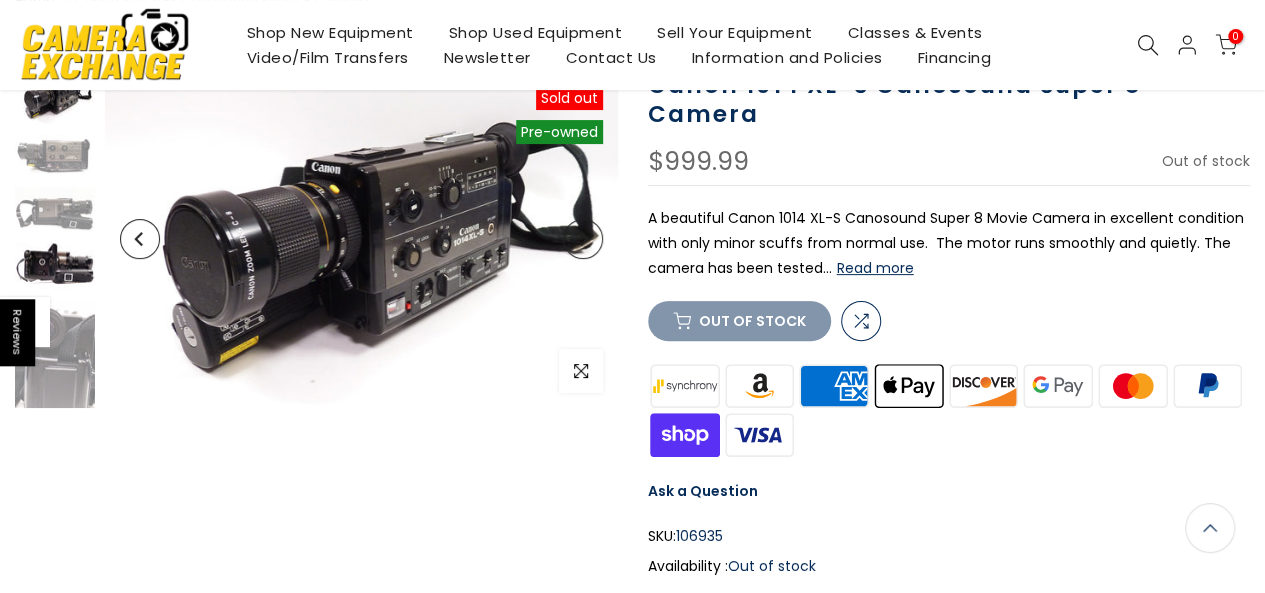 click at bounding box center [55, 266] 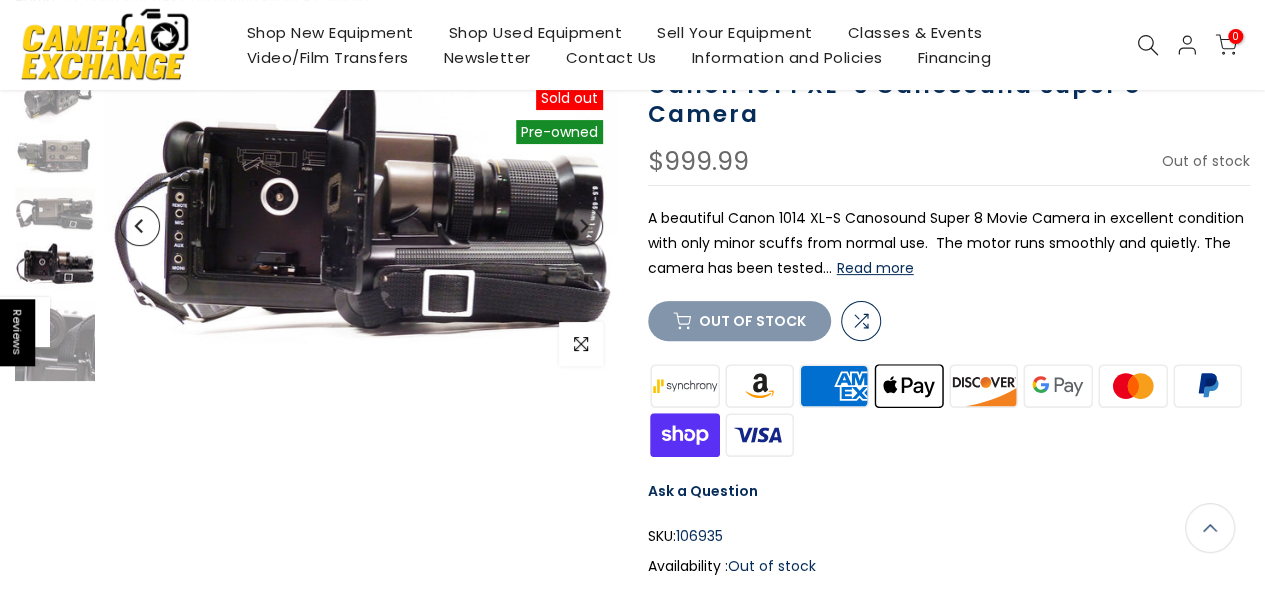 scroll, scrollTop: 71, scrollLeft: 0, axis: vertical 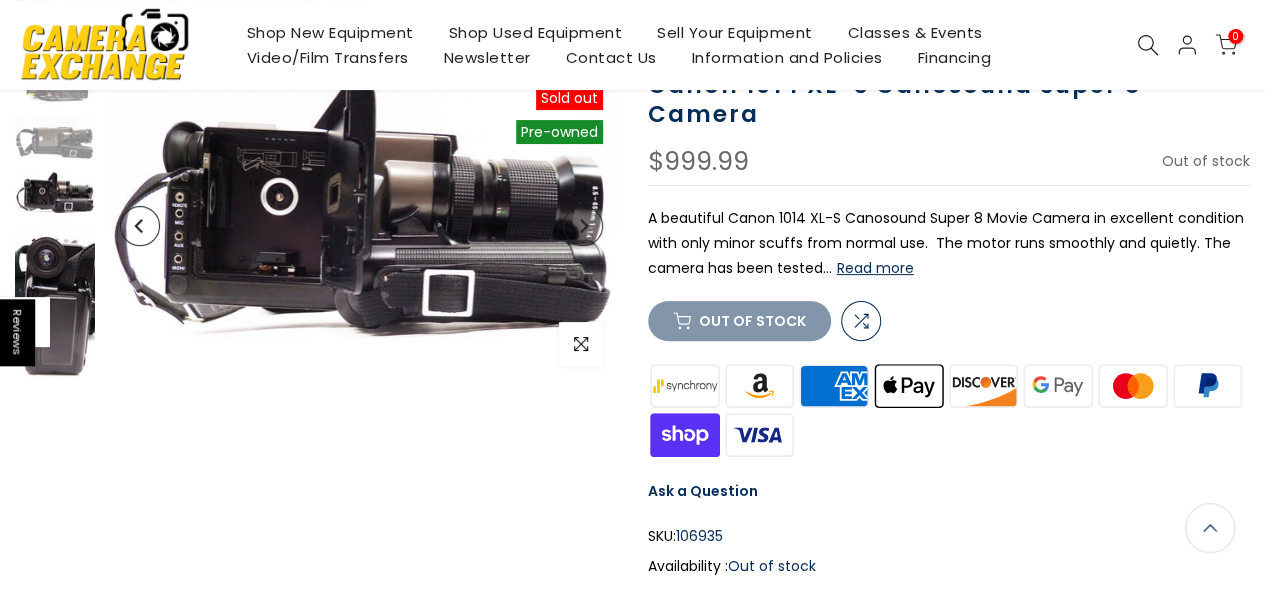 click at bounding box center [55, 305] 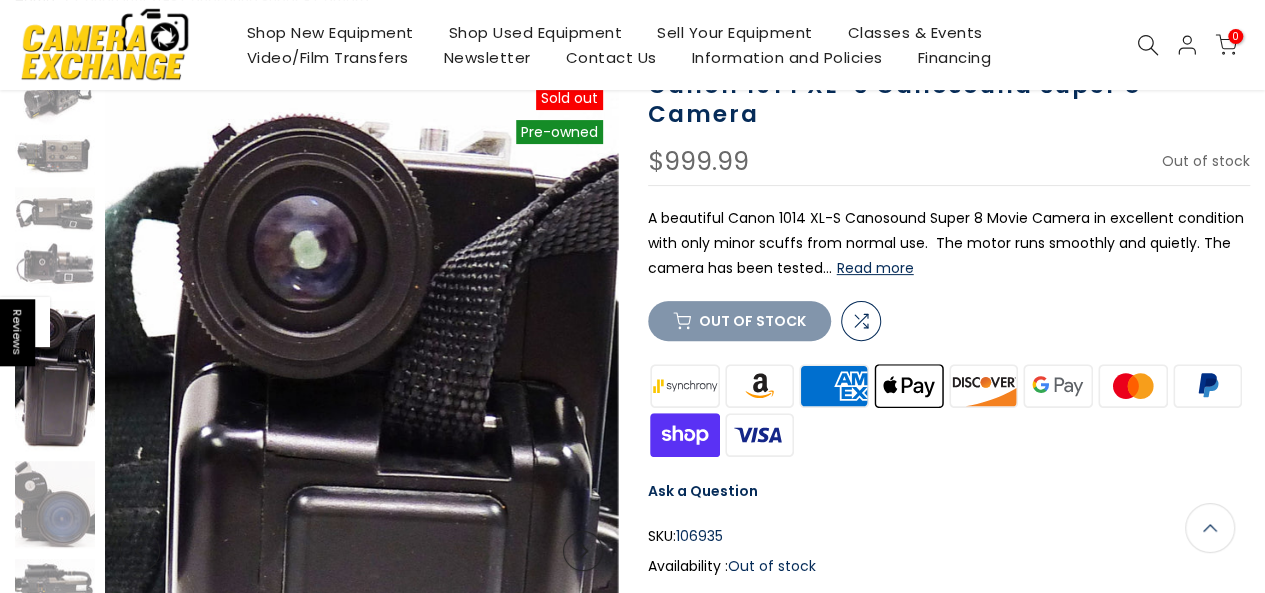 scroll, scrollTop: 0, scrollLeft: 0, axis: both 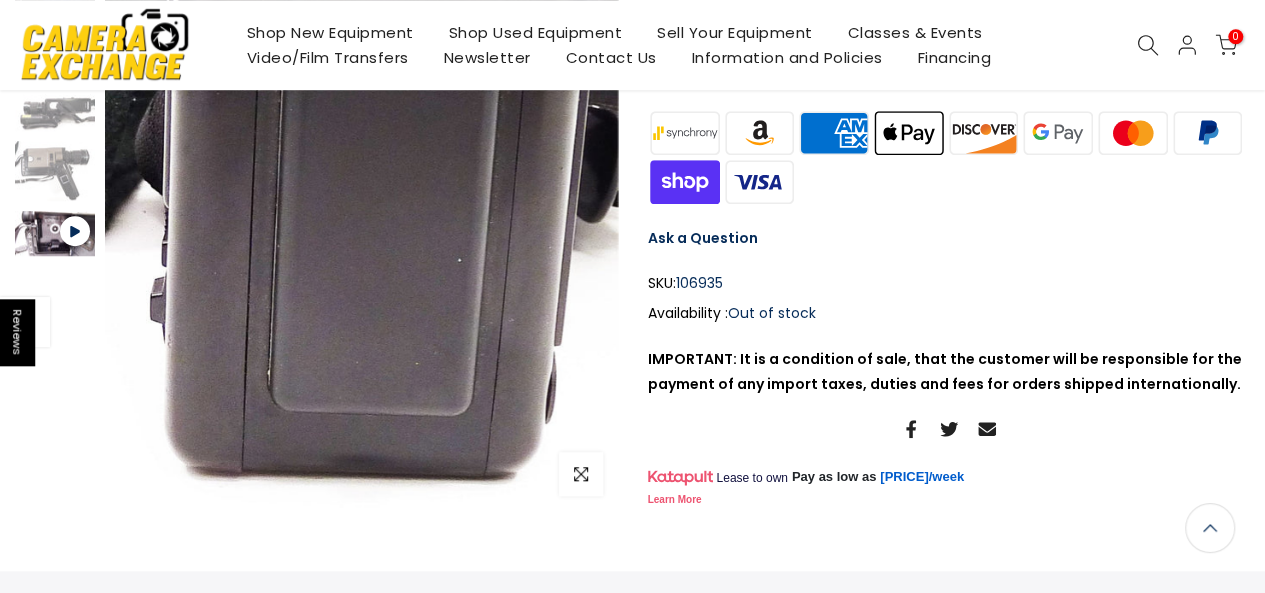 click at bounding box center [55, 233] 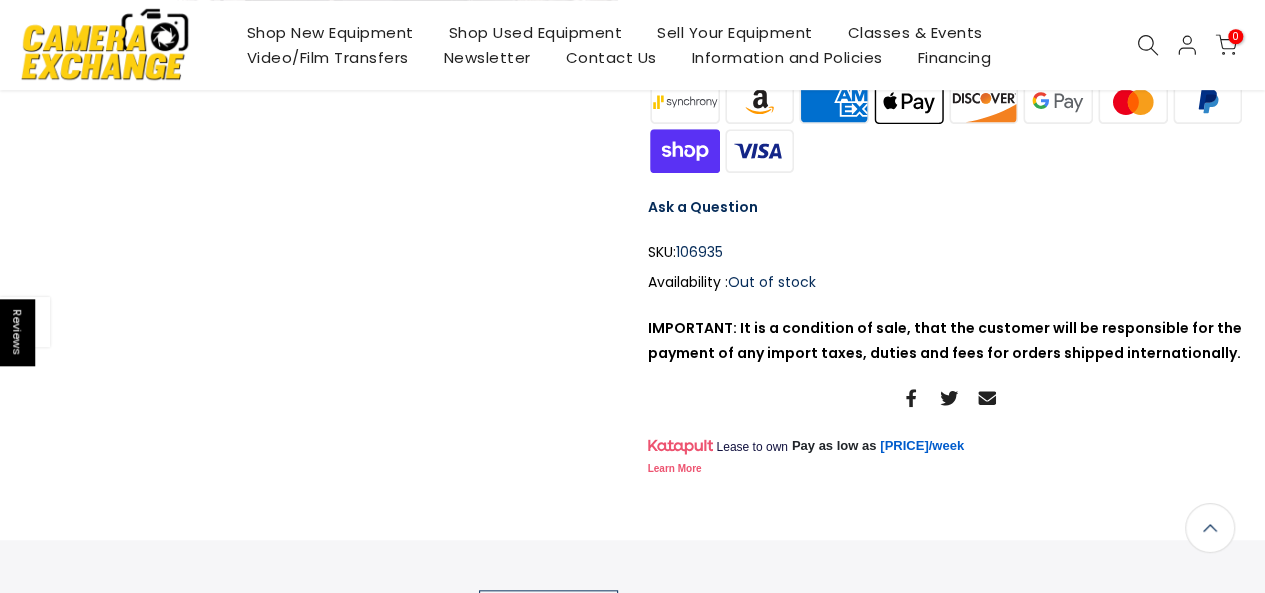 scroll, scrollTop: 385, scrollLeft: 0, axis: vertical 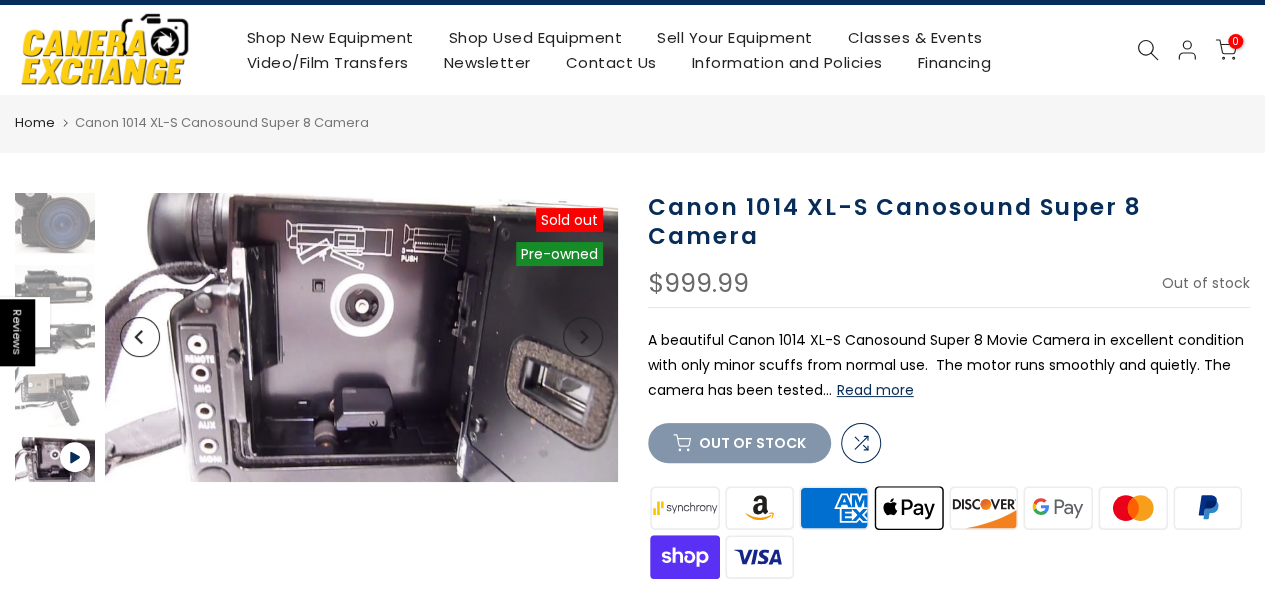 type on "*" 